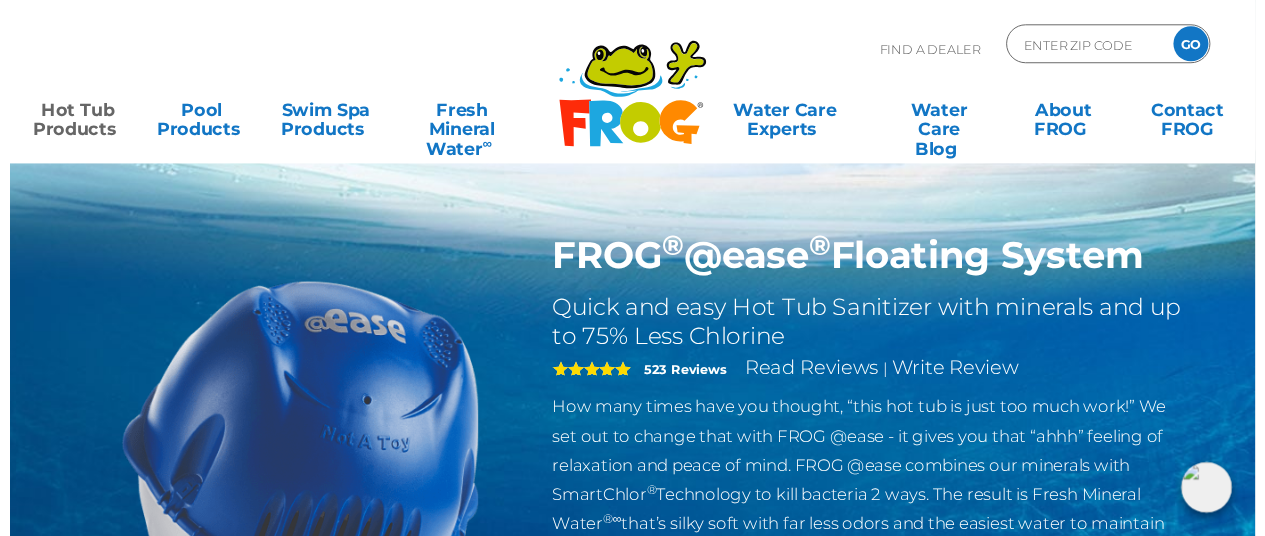 scroll, scrollTop: 0, scrollLeft: 0, axis: both 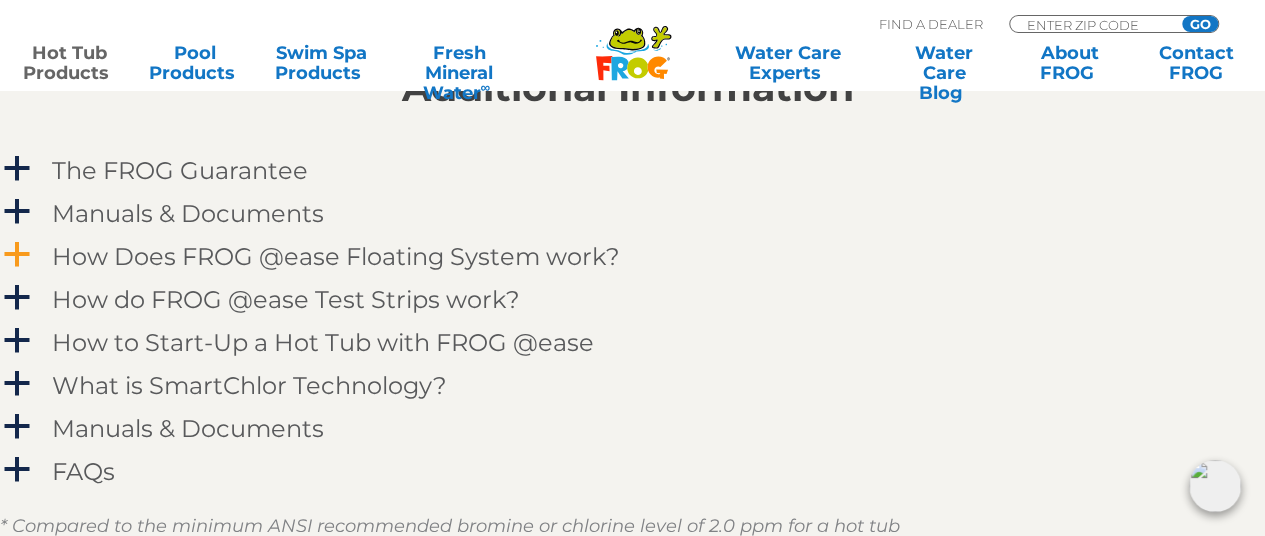 click on "How Does FROG @ease Floating System work?" at bounding box center [336, 256] 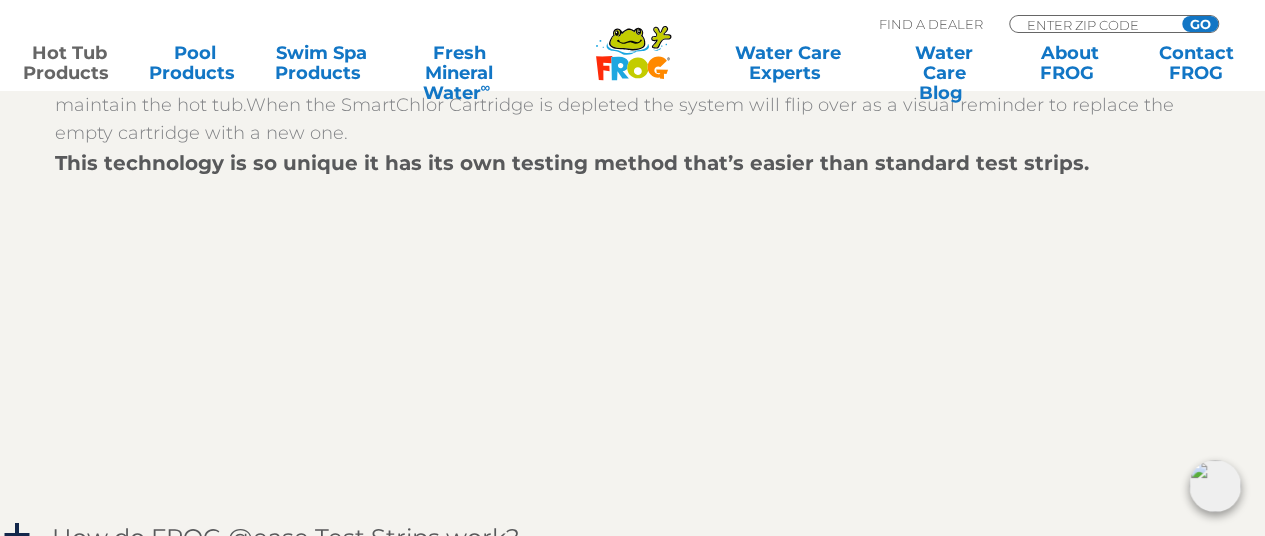 scroll, scrollTop: 2375, scrollLeft: 0, axis: vertical 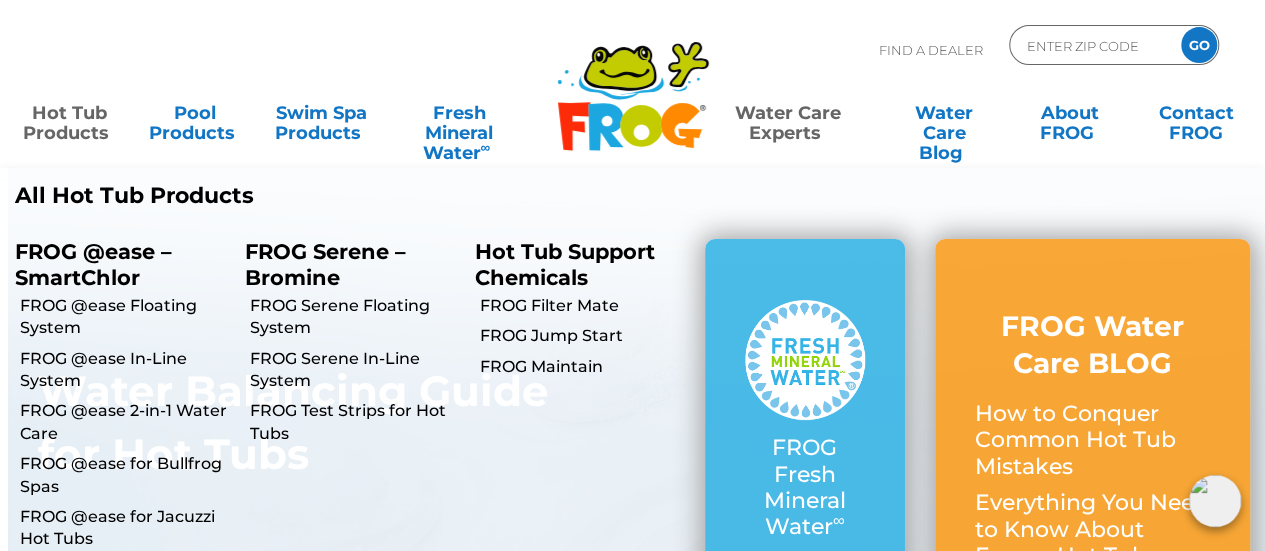 click on "Hot Tub  Products" at bounding box center (69, 113) 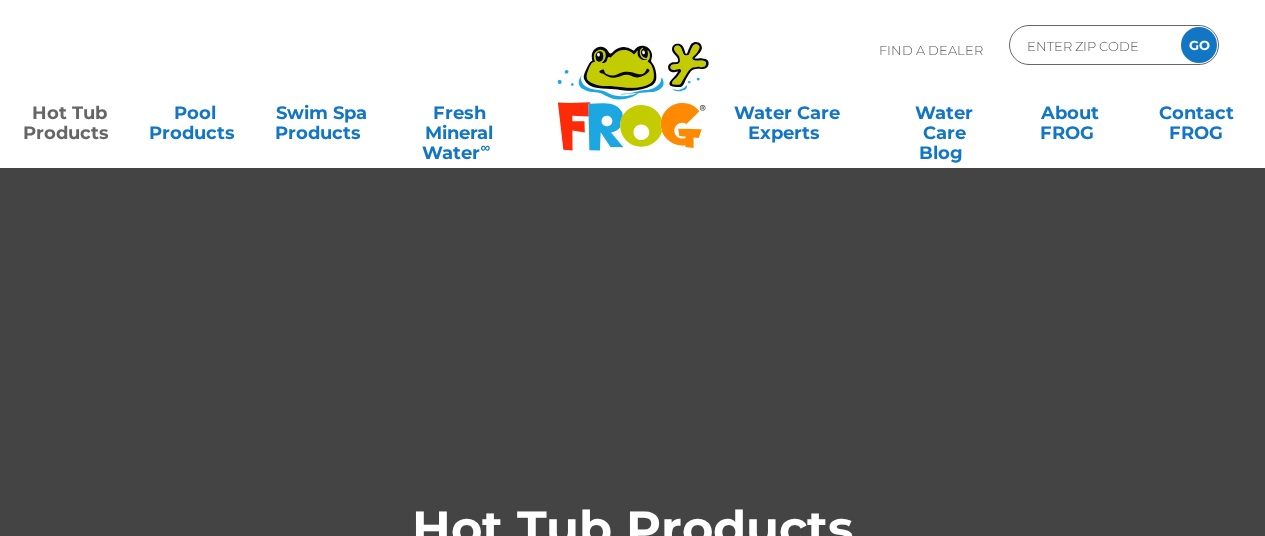 scroll, scrollTop: 0, scrollLeft: 0, axis: both 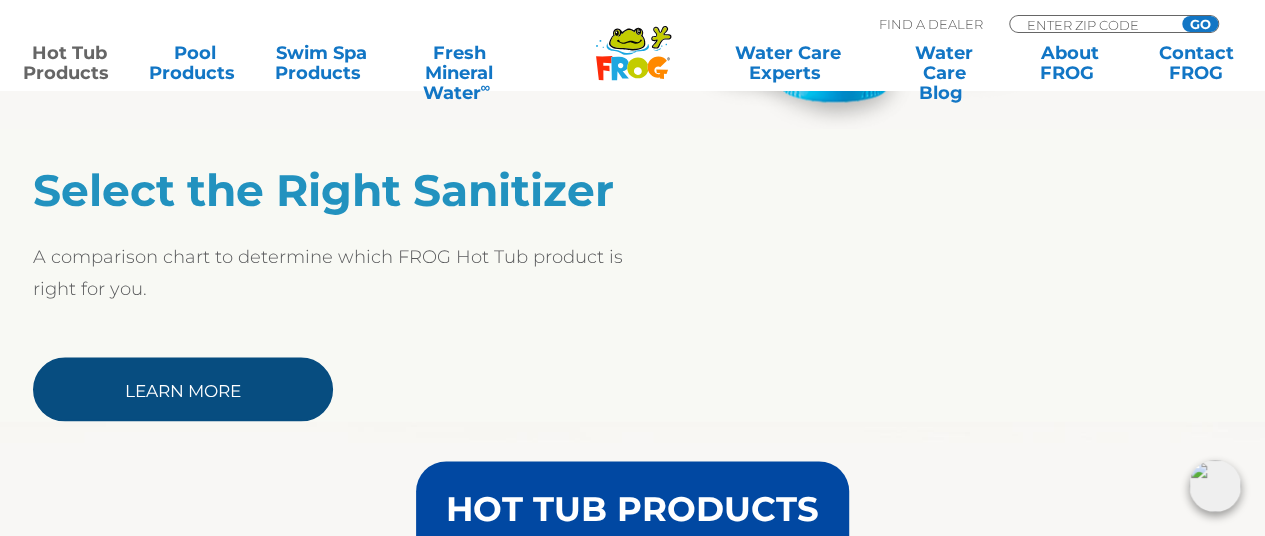 click on "Learn More" at bounding box center (183, 389) 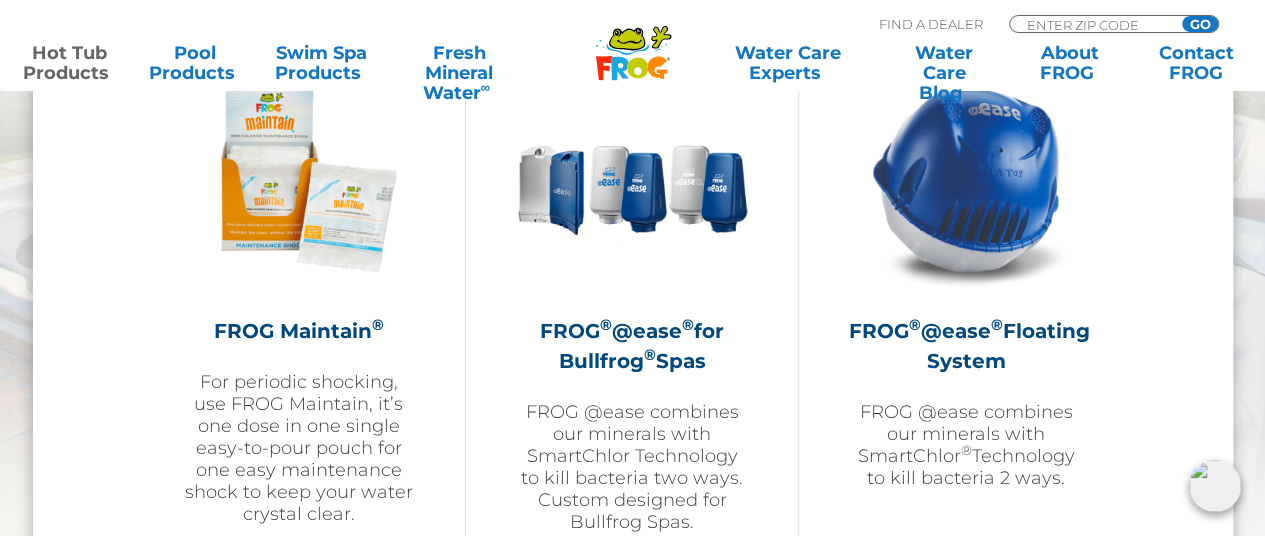 scroll, scrollTop: 2306, scrollLeft: 0, axis: vertical 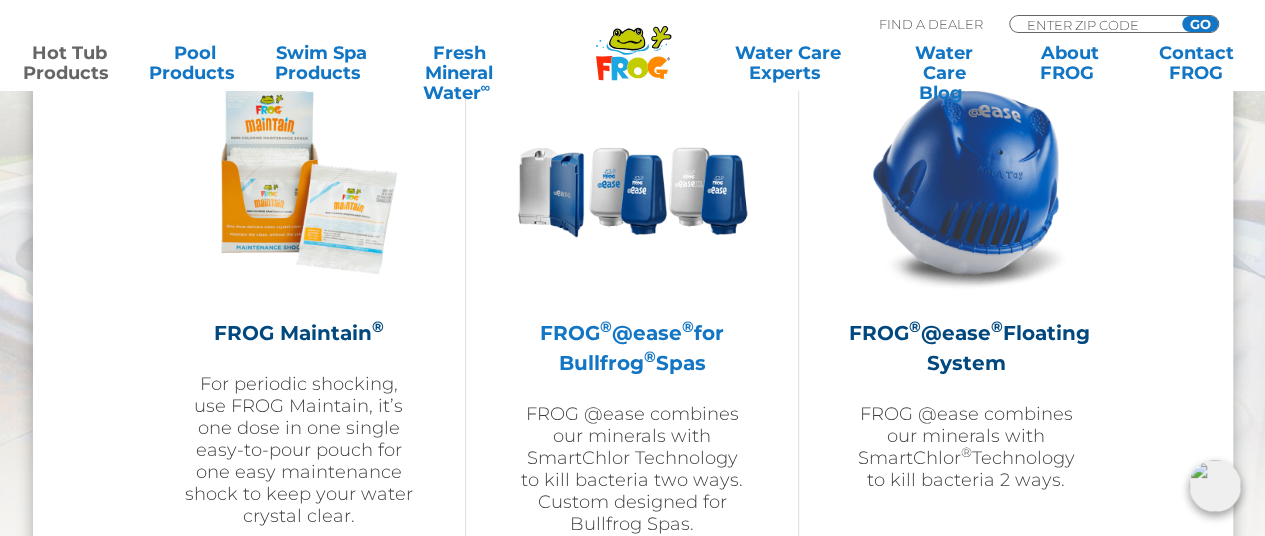 click on "FROG ®  @ease ®  for Bullfrog ®  Spas" at bounding box center (632, 348) 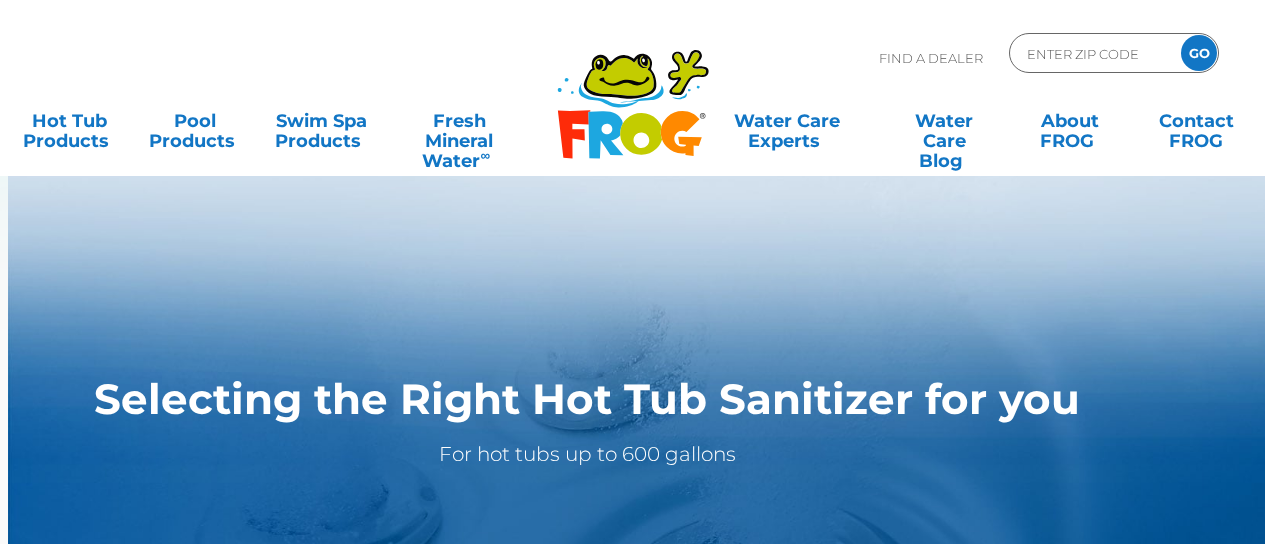scroll, scrollTop: 0, scrollLeft: 0, axis: both 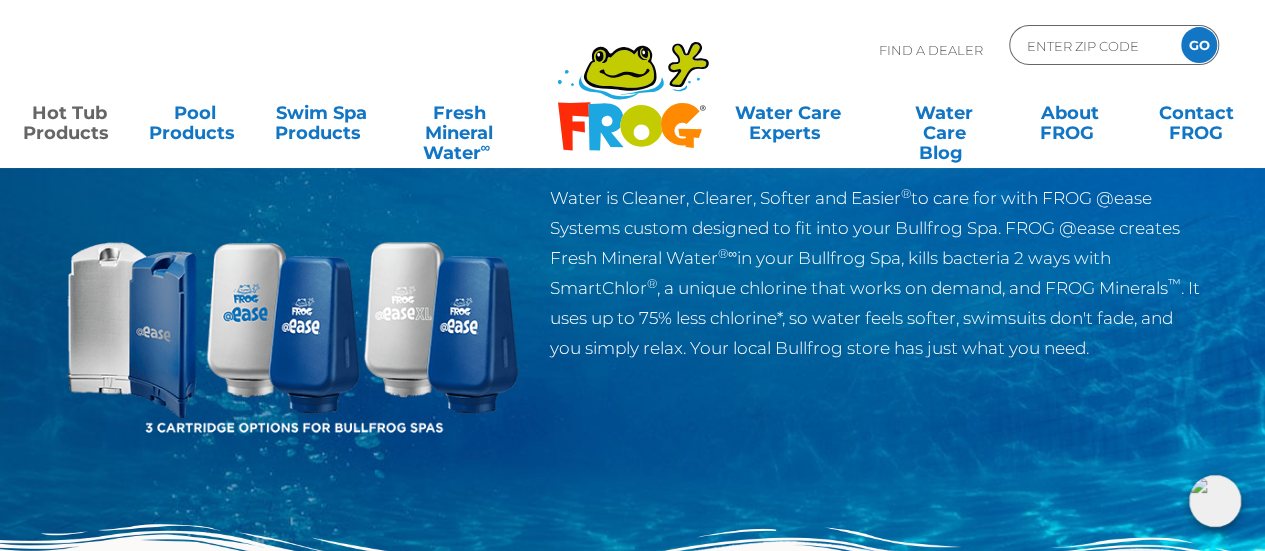 click on "22 Reviews" at bounding box center [682, 159] 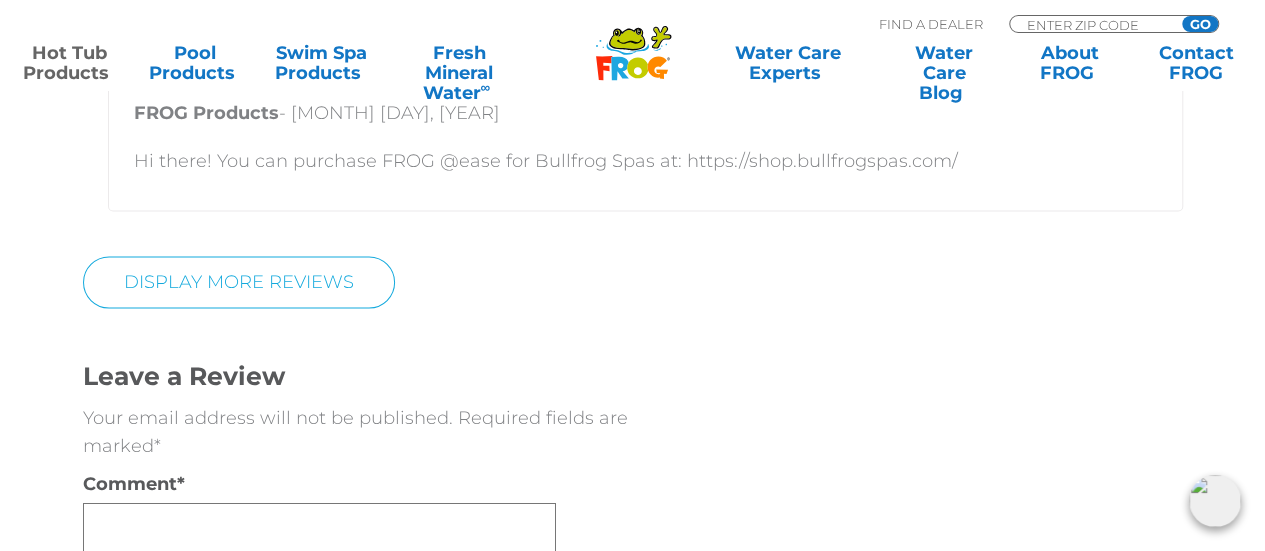 scroll, scrollTop: 5360, scrollLeft: 0, axis: vertical 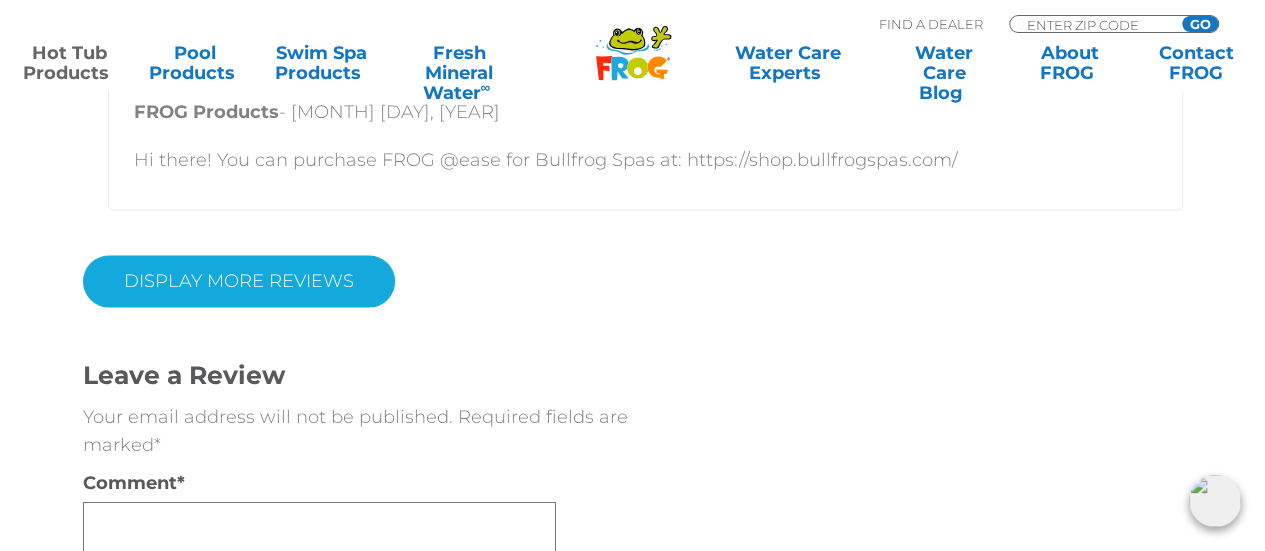 click on "Display More Reviews" at bounding box center [239, 281] 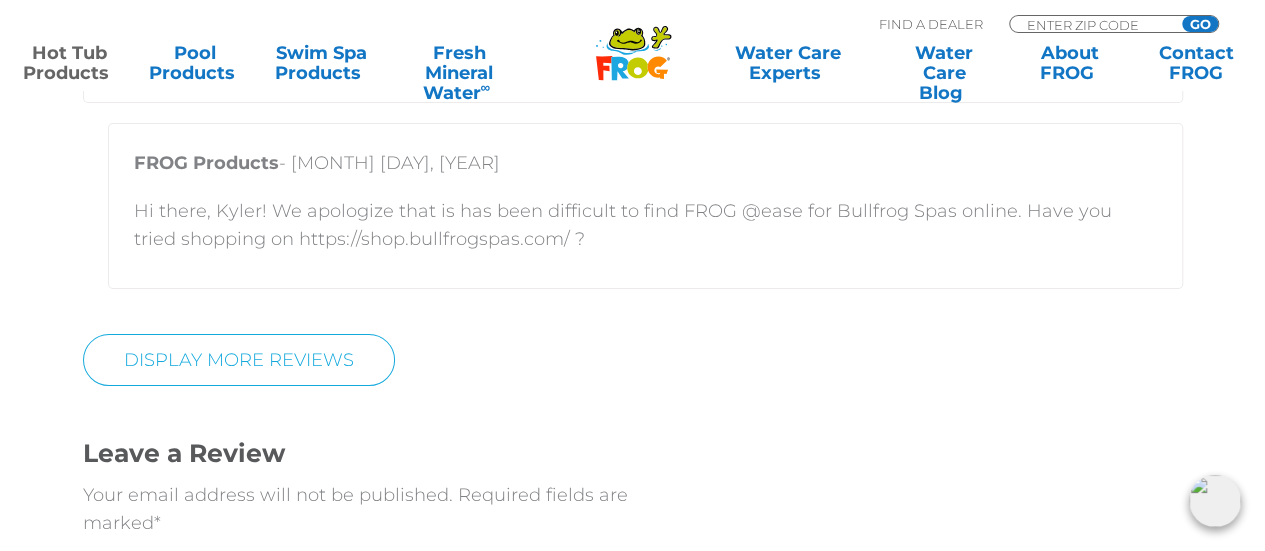 scroll, scrollTop: 7342, scrollLeft: 0, axis: vertical 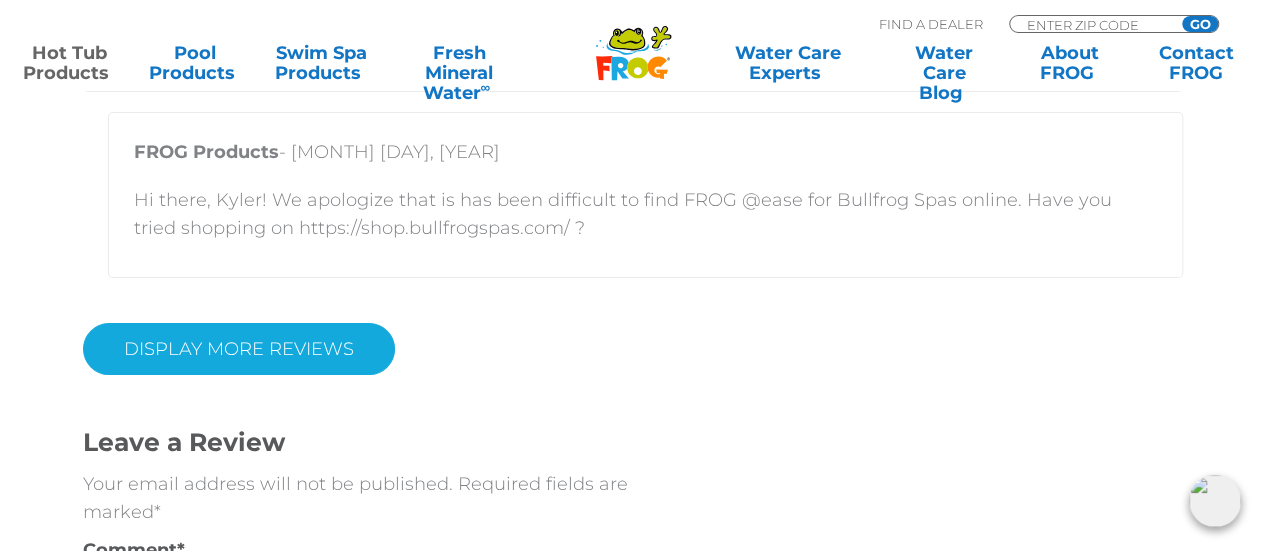 click on "DISPLAY MORE REVIEWS" at bounding box center (239, 349) 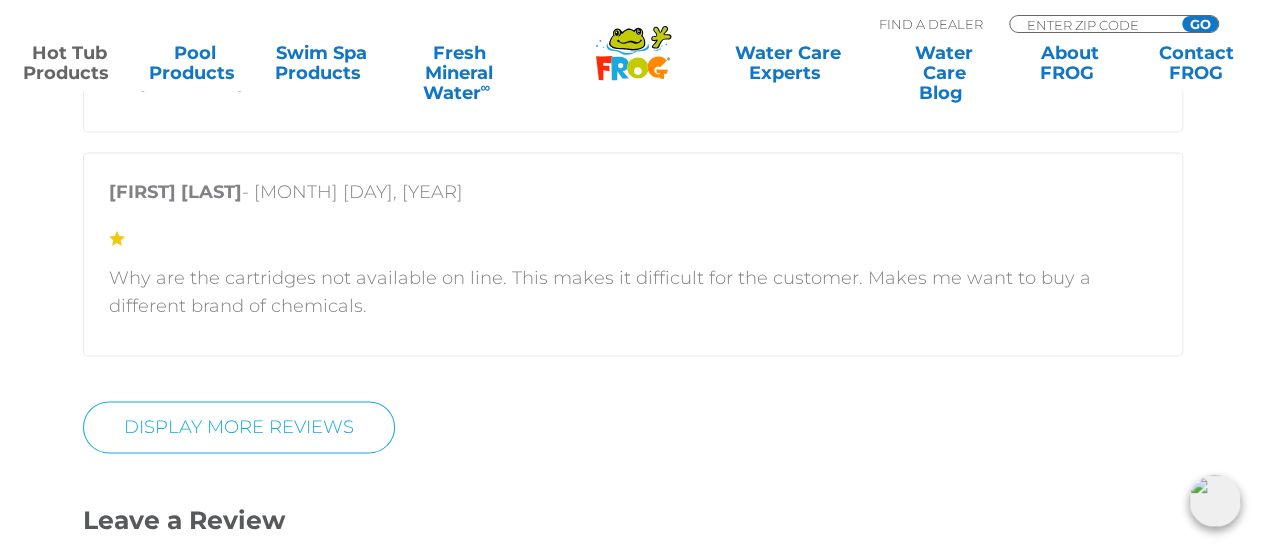 scroll, scrollTop: 8890, scrollLeft: 0, axis: vertical 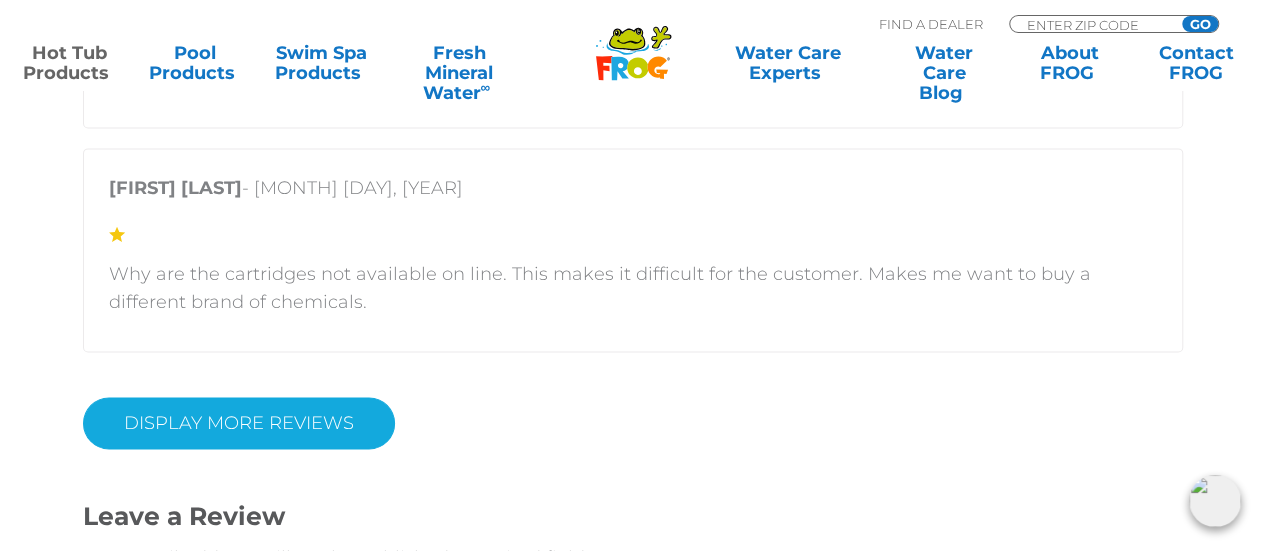 click on "DISPLAY MORE REVIEWS" at bounding box center (239, 423) 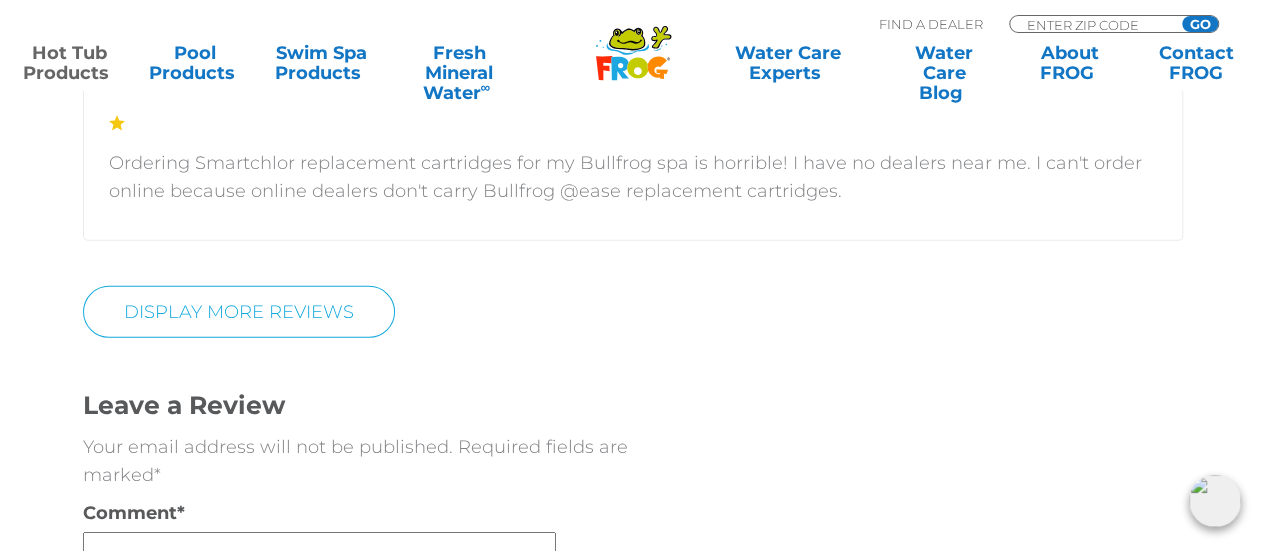 scroll, scrollTop: 10490, scrollLeft: 0, axis: vertical 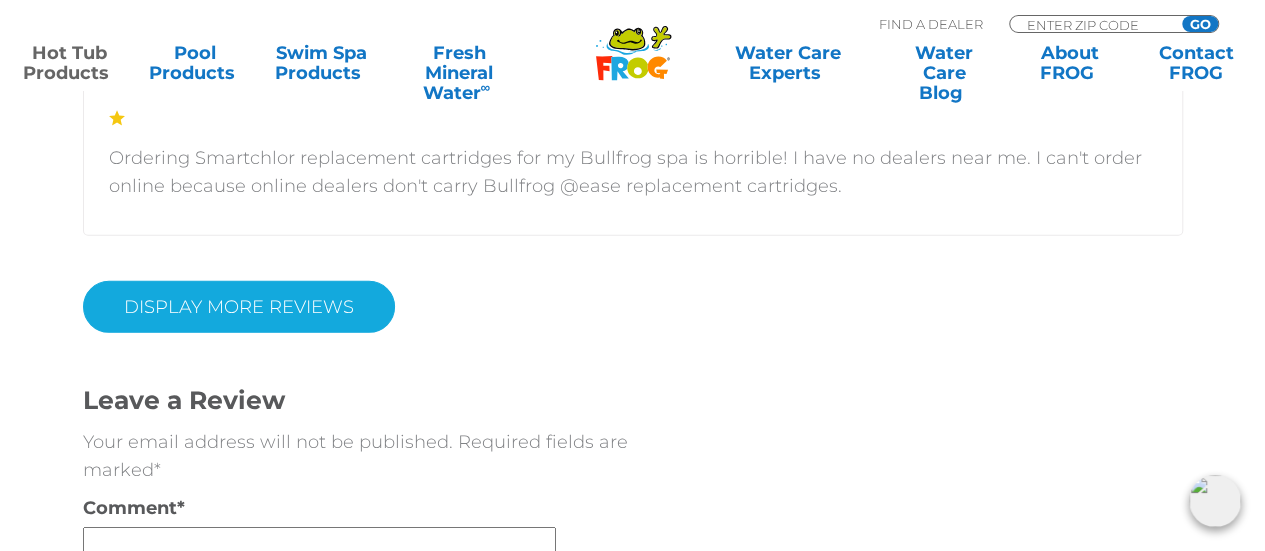 click on "DISPLAY MORE REVIEWS" at bounding box center [239, 307] 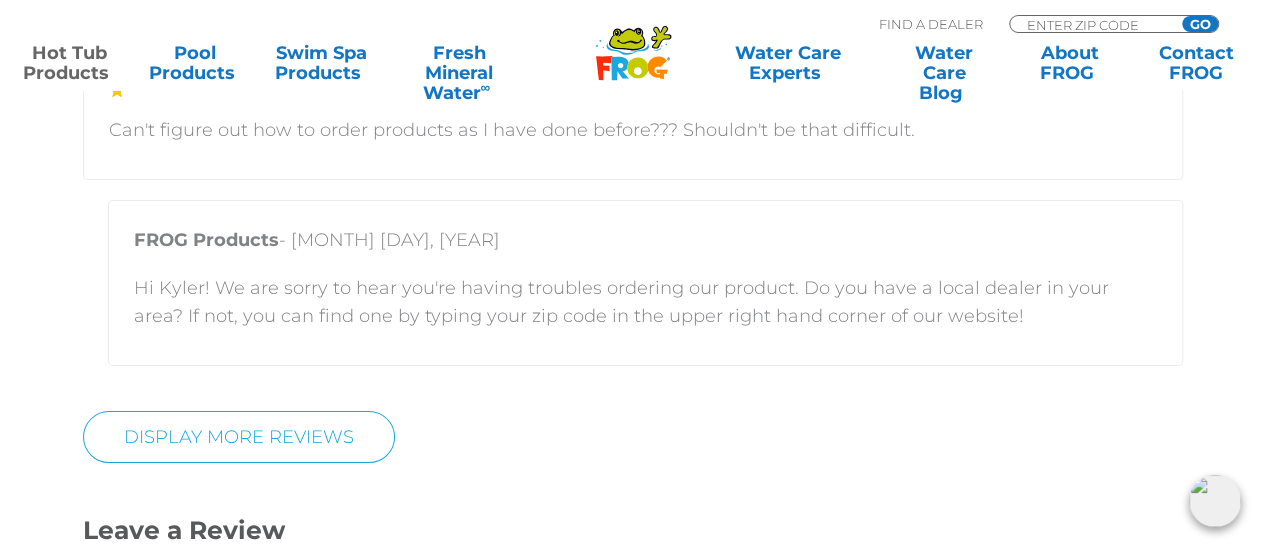 scroll, scrollTop: 11131, scrollLeft: 0, axis: vertical 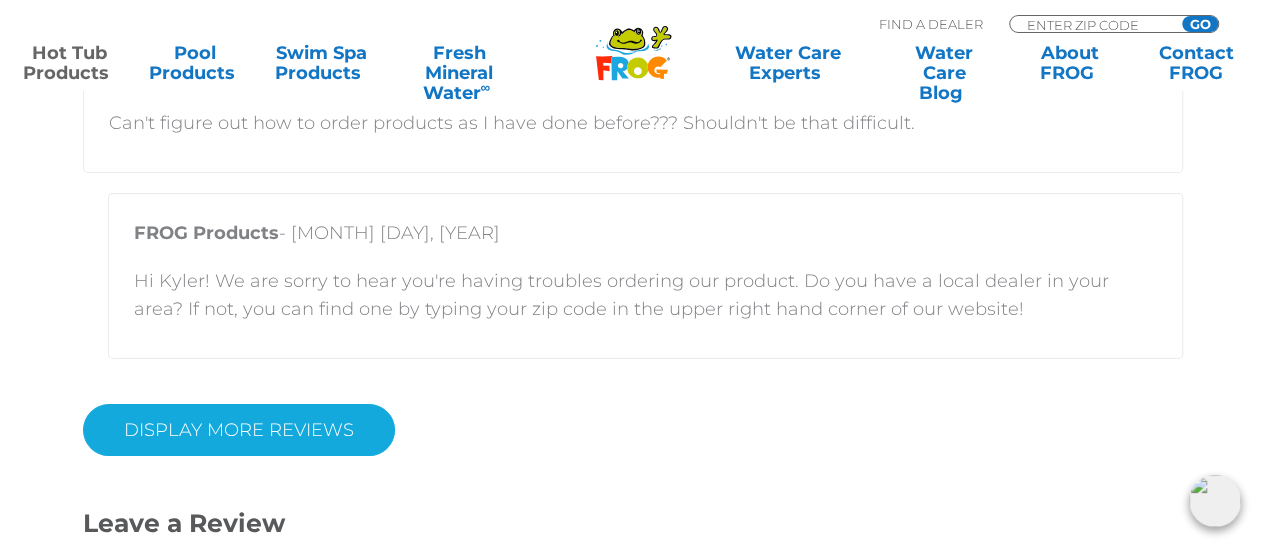 click on "DISPLAY MORE REVIEWS" at bounding box center (239, 430) 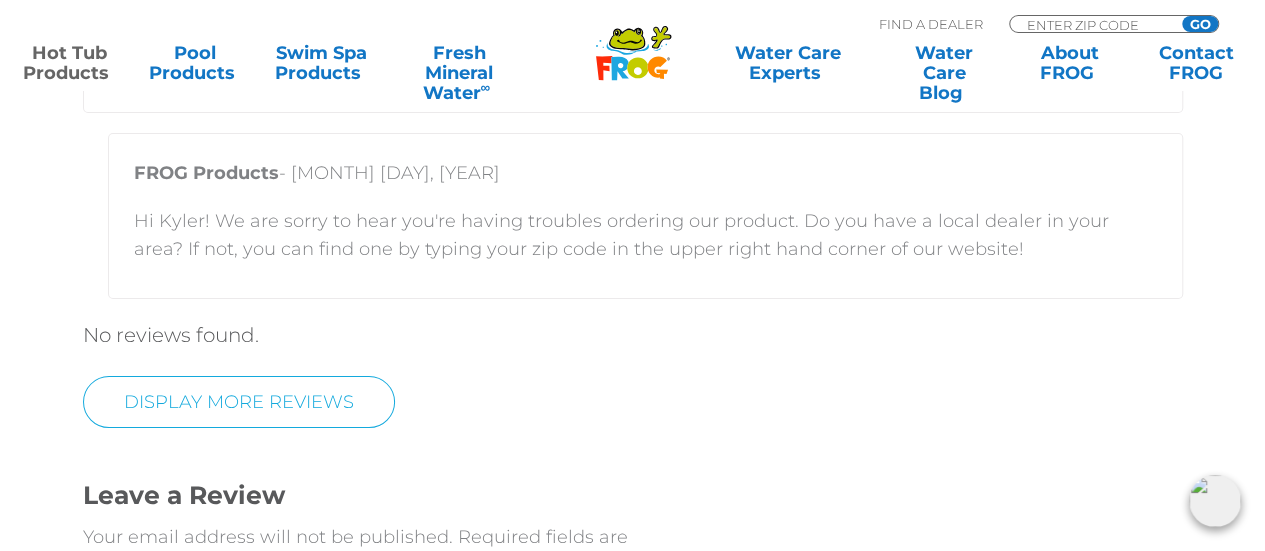 scroll, scrollTop: 11193, scrollLeft: 0, axis: vertical 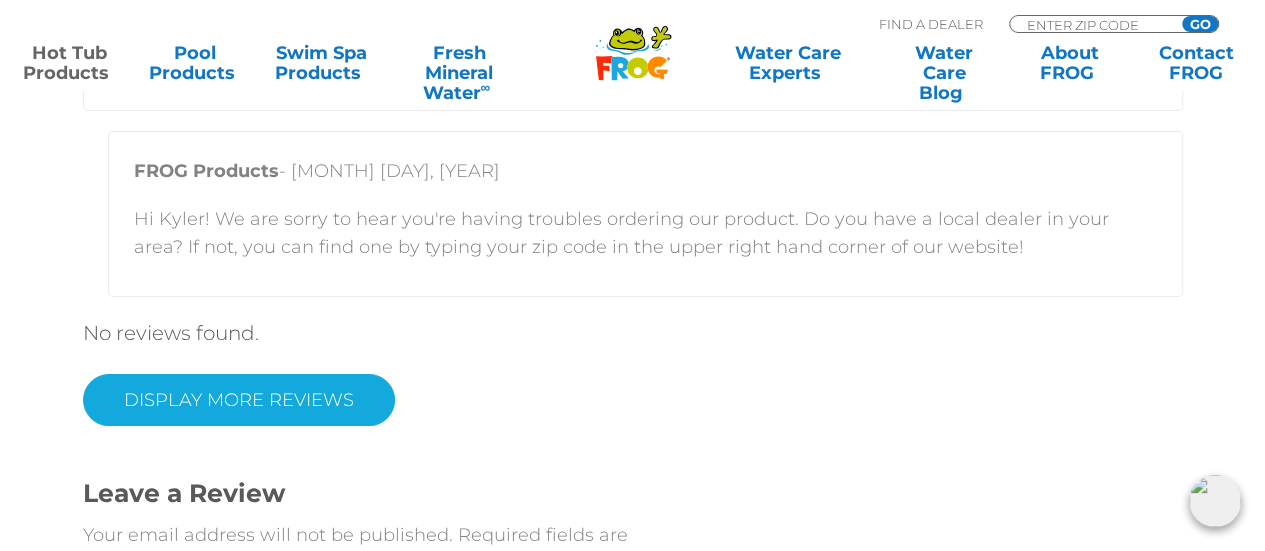 click on "DISPLAY MORE REVIEWS" at bounding box center (239, 400) 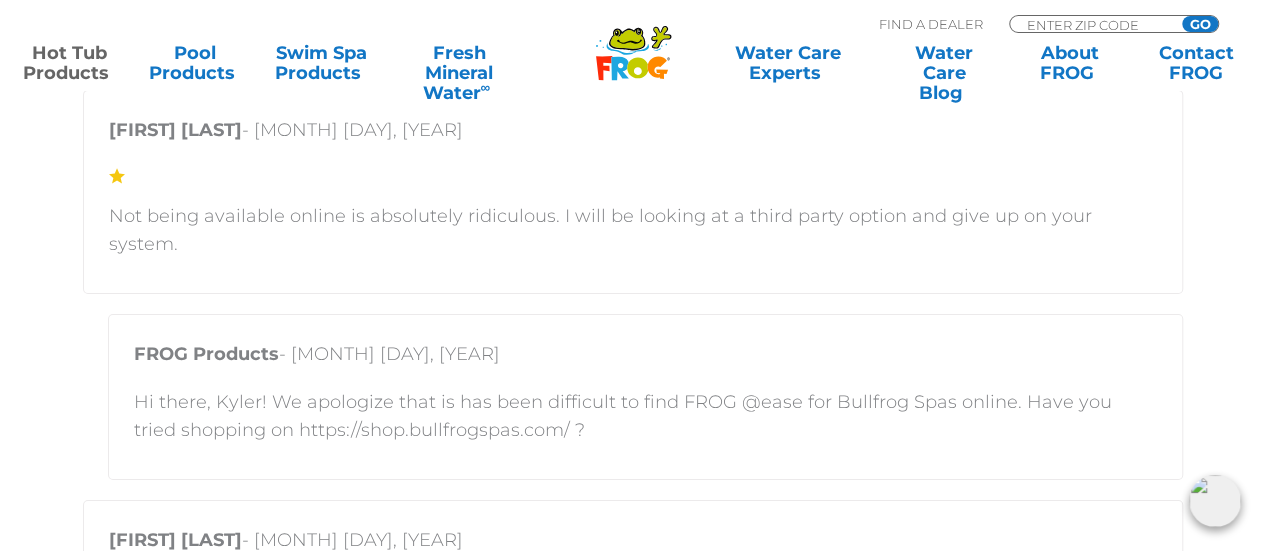 scroll, scrollTop: 6881, scrollLeft: 0, axis: vertical 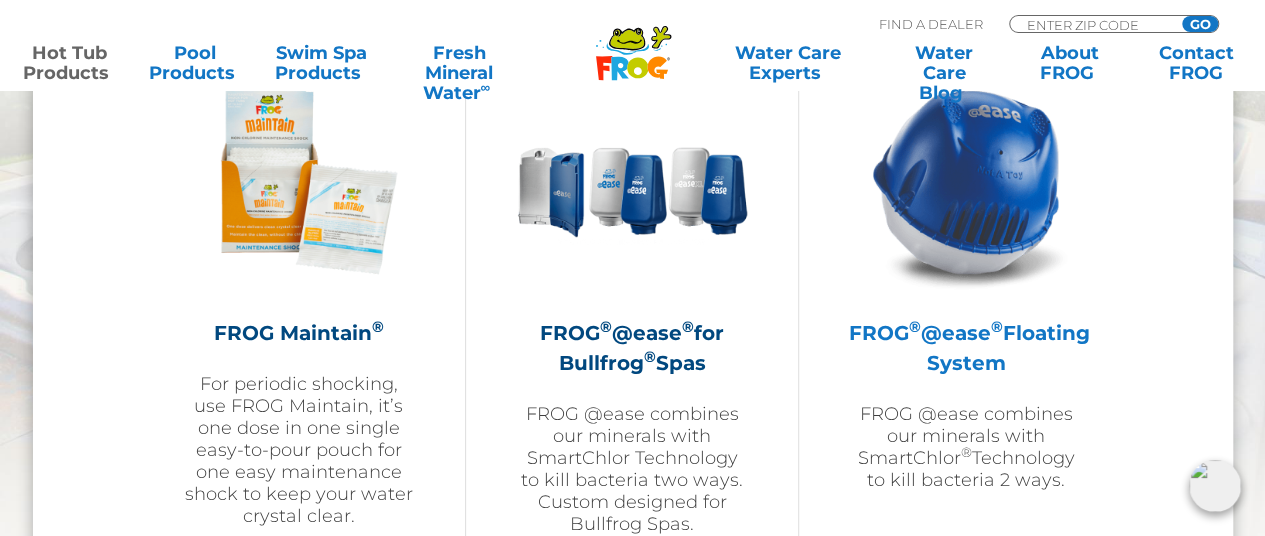 click on "FROG ®  @ease ®  Floating System" at bounding box center [965, 348] 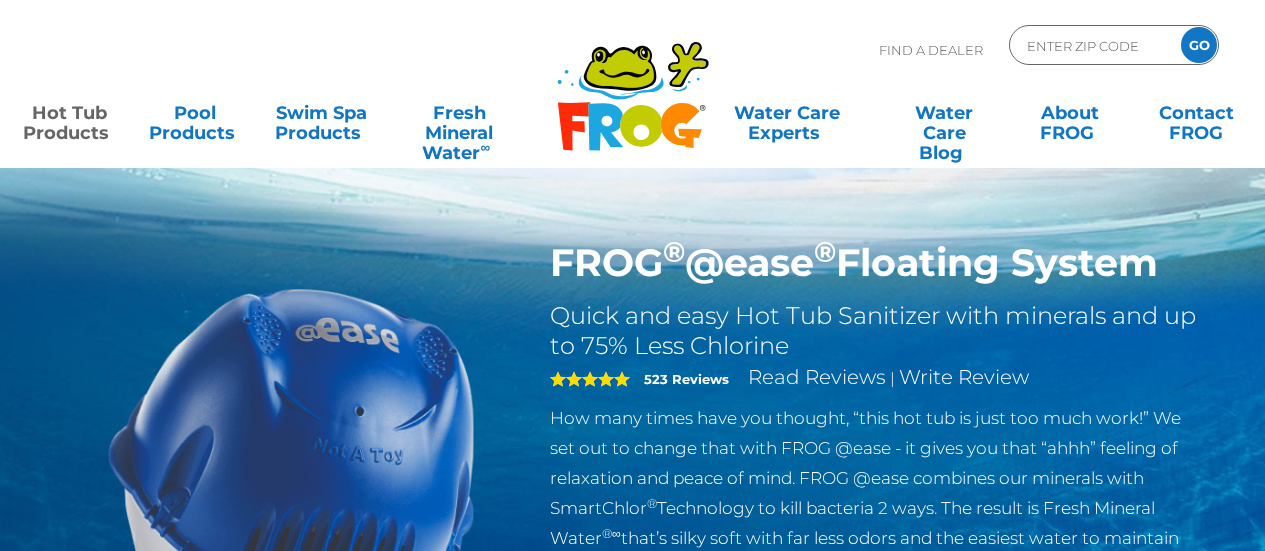 scroll, scrollTop: 0, scrollLeft: 0, axis: both 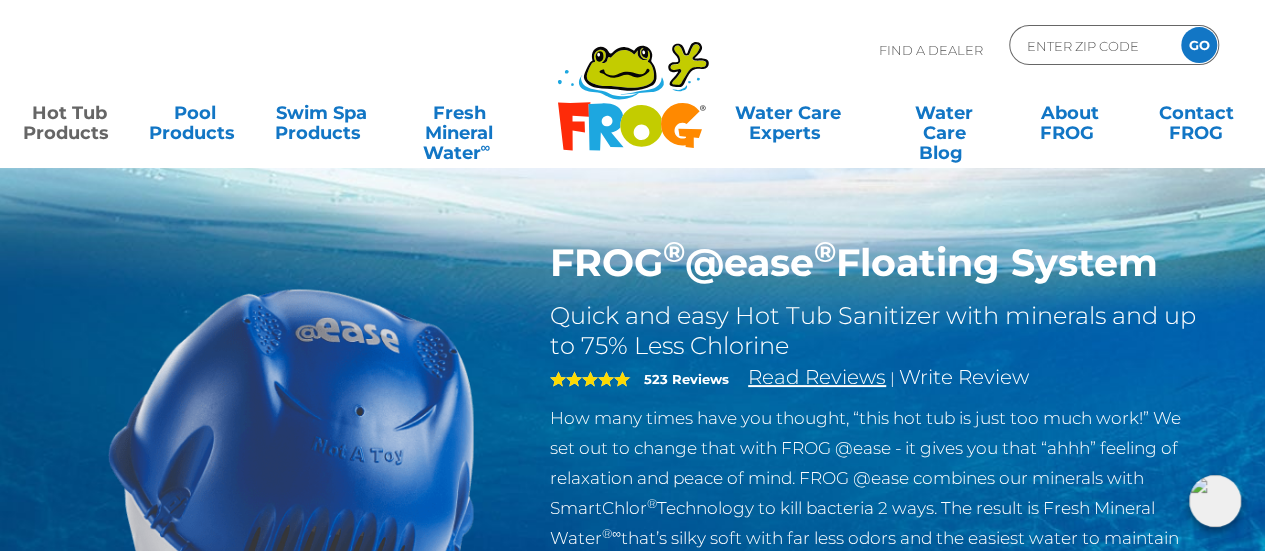 click on "Read Reviews" at bounding box center [817, 377] 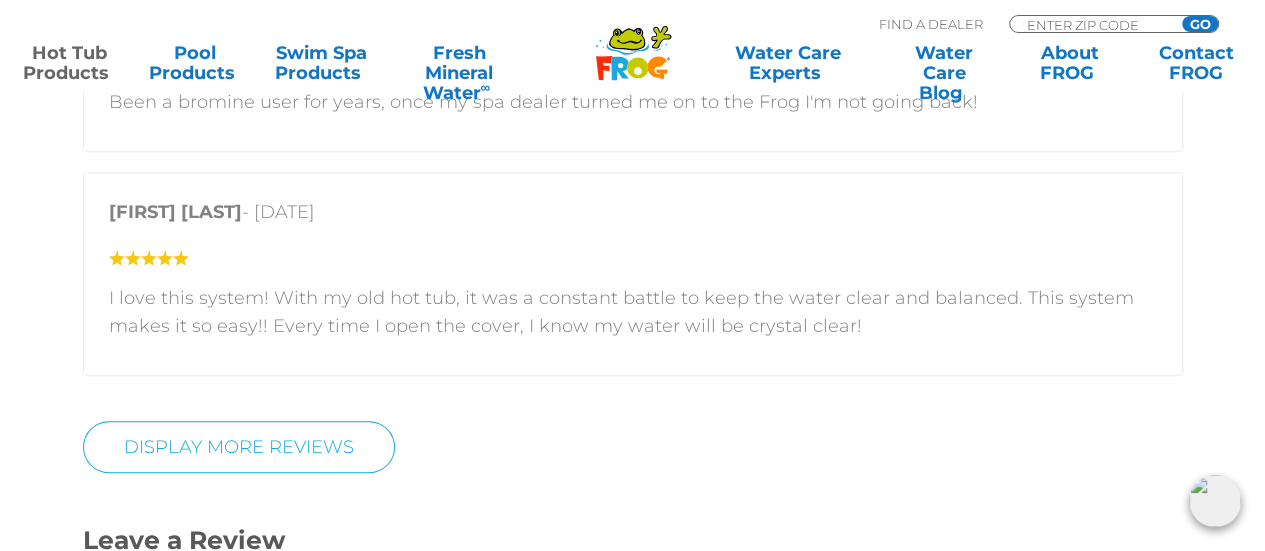 scroll, scrollTop: 4152, scrollLeft: 0, axis: vertical 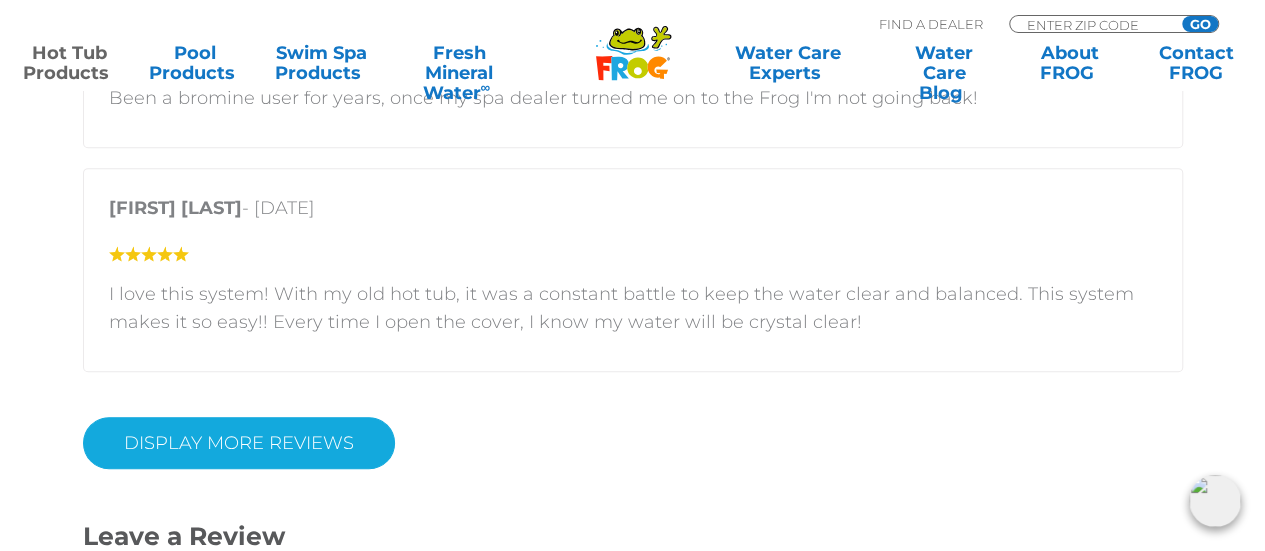 click on "Display More Reviews" at bounding box center (239, 443) 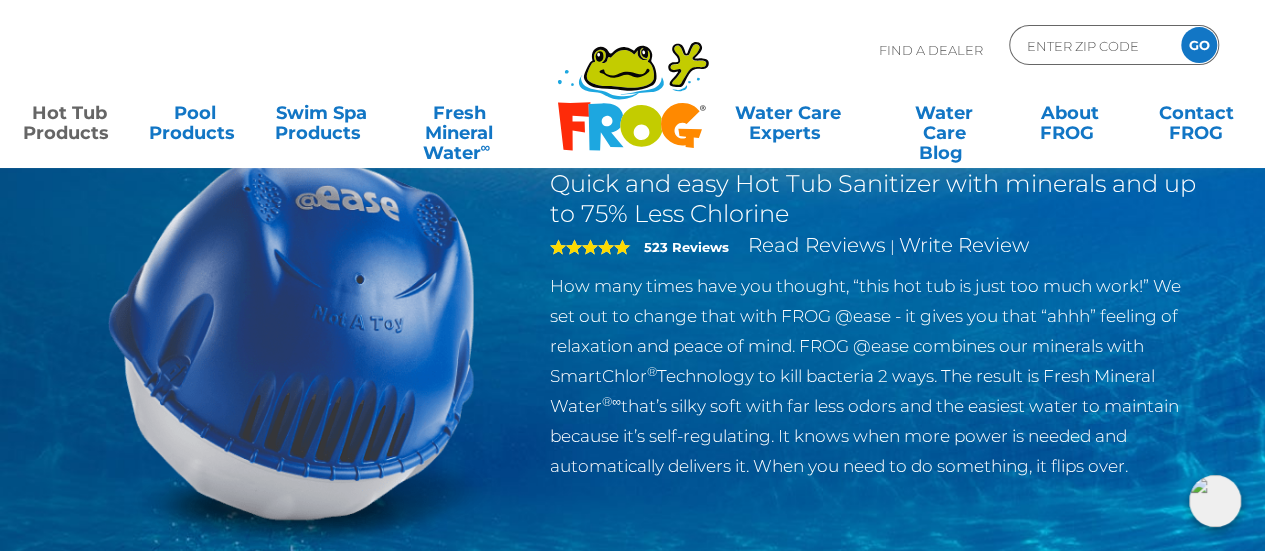 scroll, scrollTop: 0, scrollLeft: 0, axis: both 